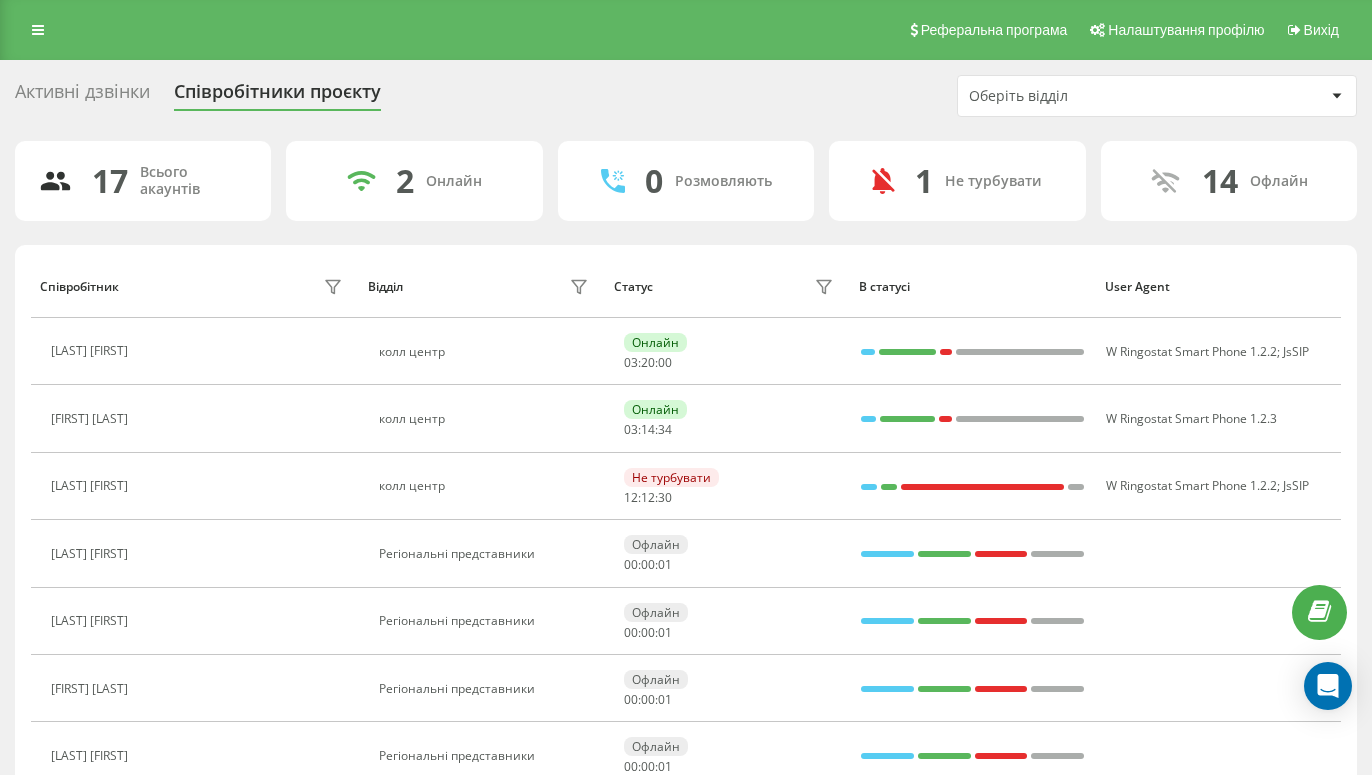 scroll, scrollTop: 0, scrollLeft: 0, axis: both 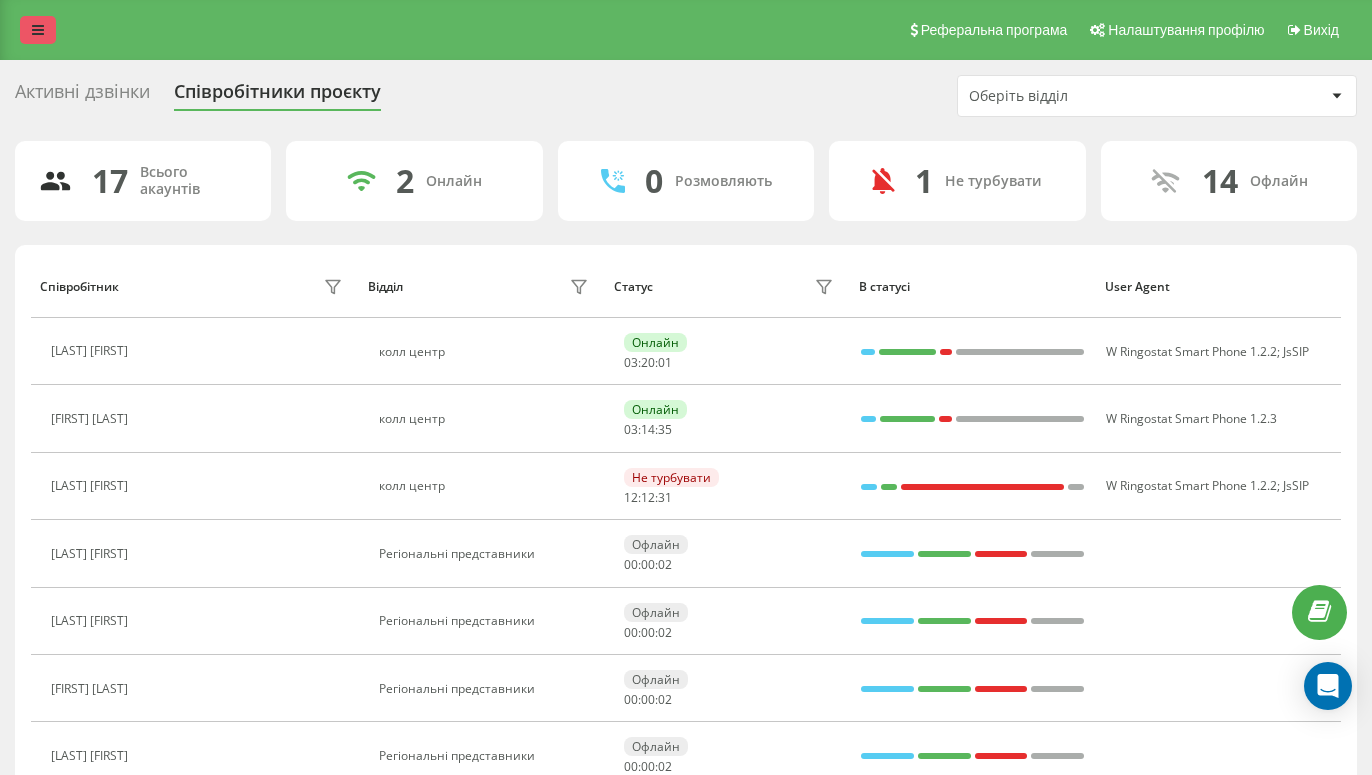 click at bounding box center [38, 30] 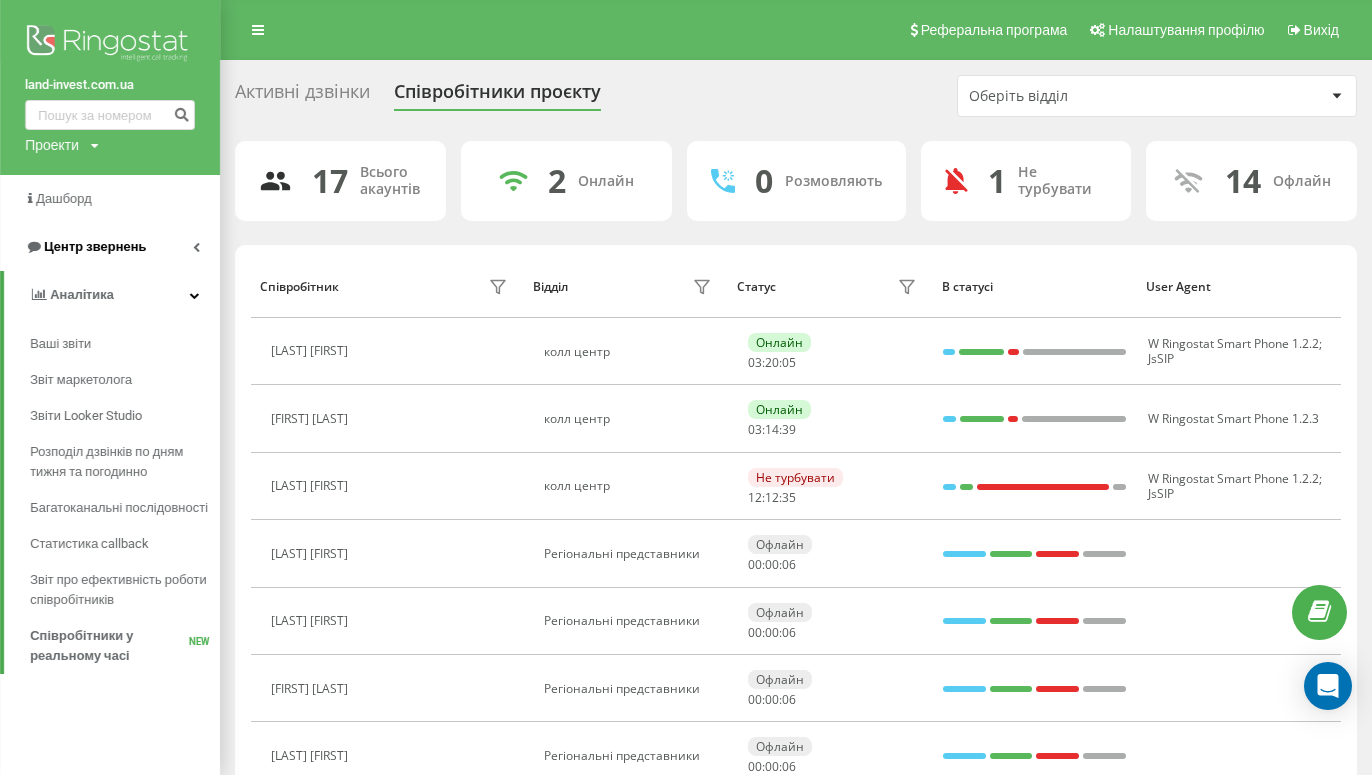 click on "Центр звернень" at bounding box center [95, 246] 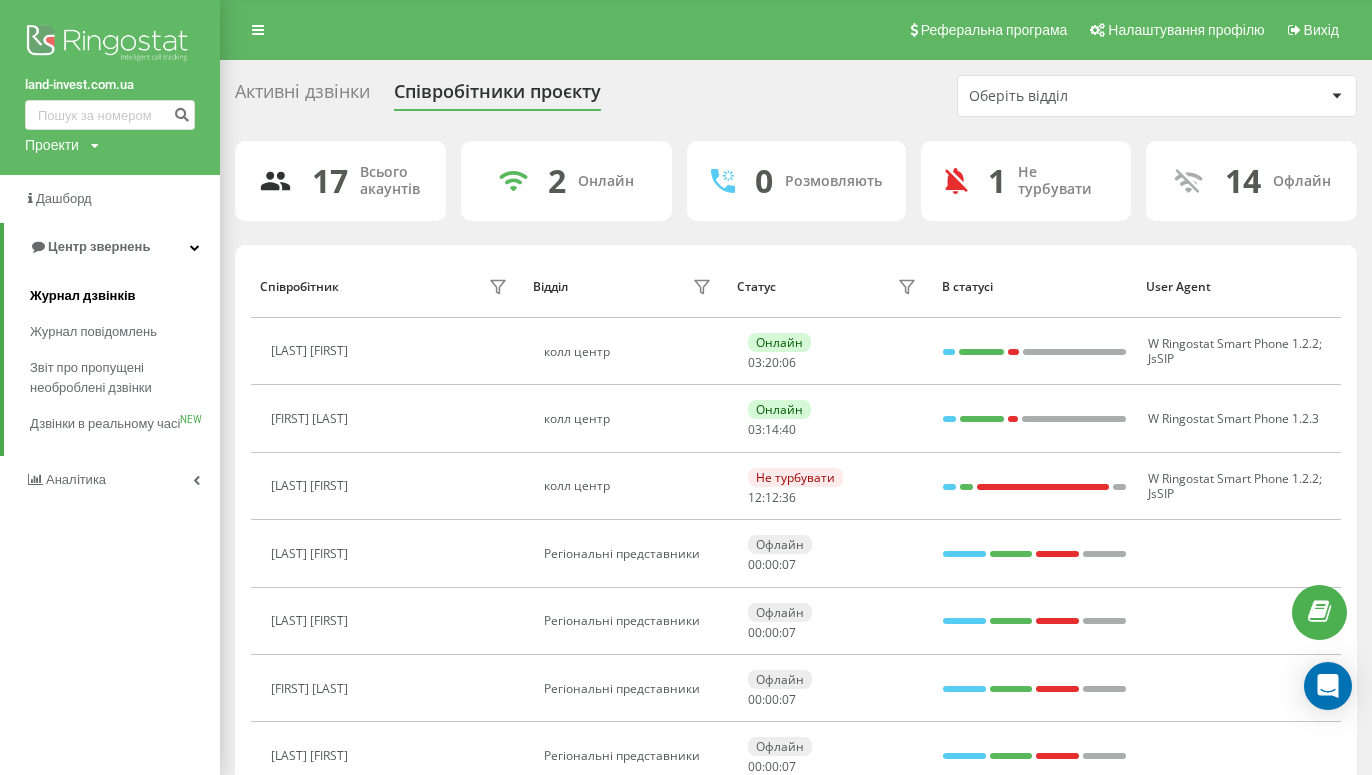 click on "Журнал дзвінків" at bounding box center (83, 296) 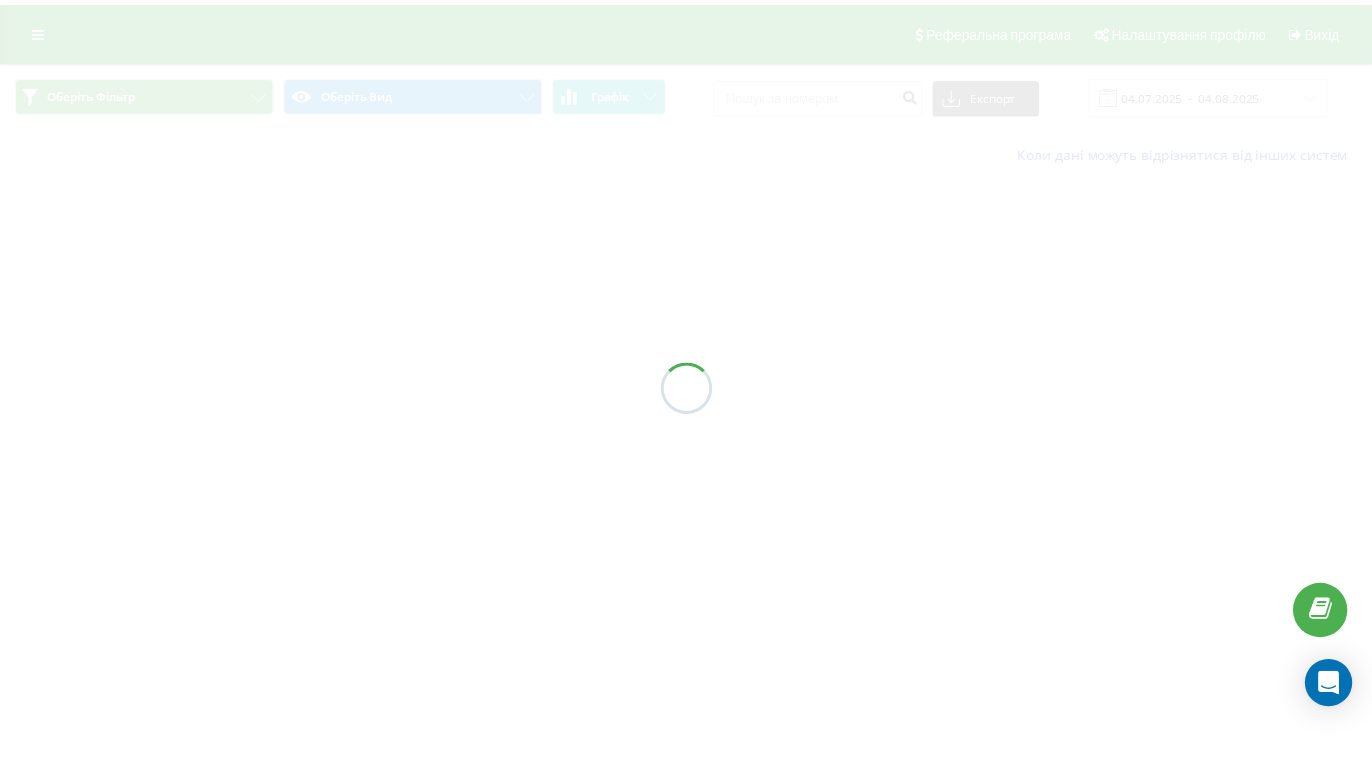 scroll, scrollTop: 0, scrollLeft: 0, axis: both 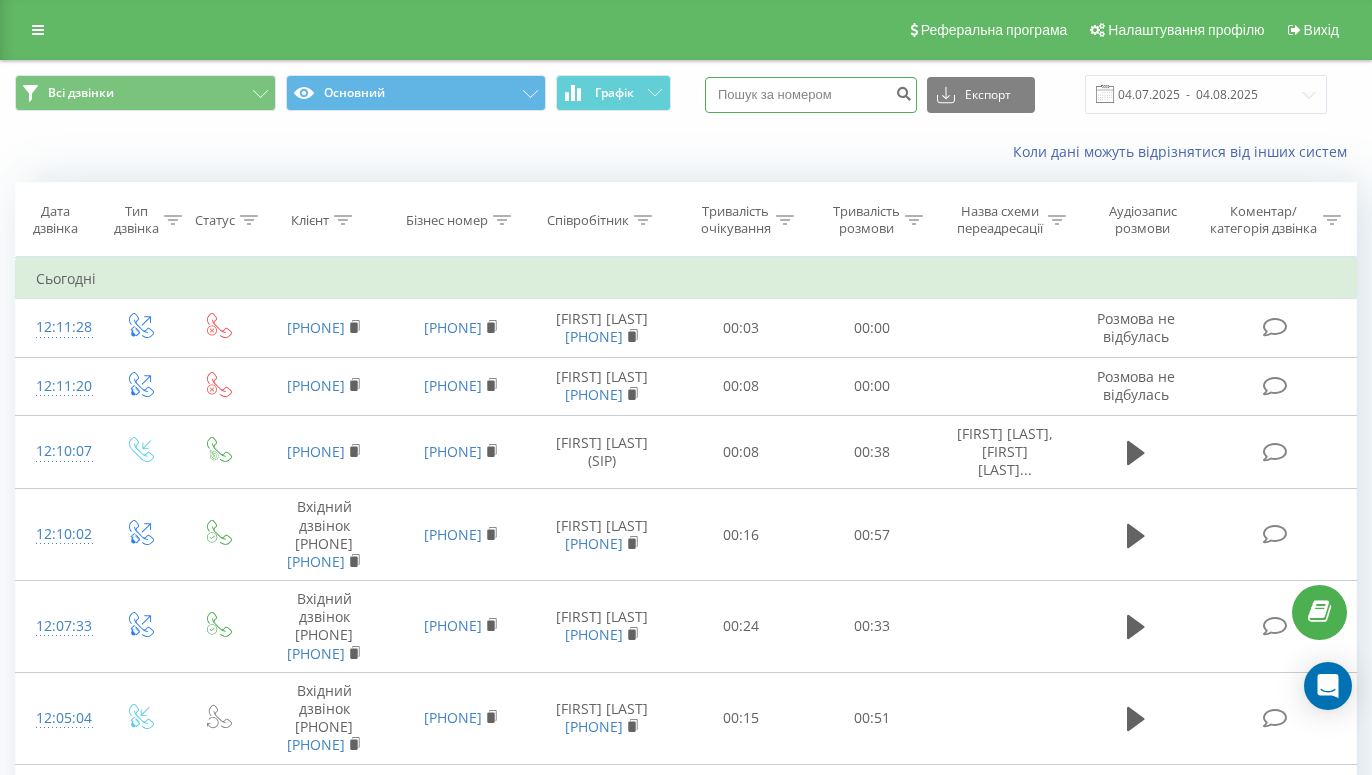 paste on "0509818323" 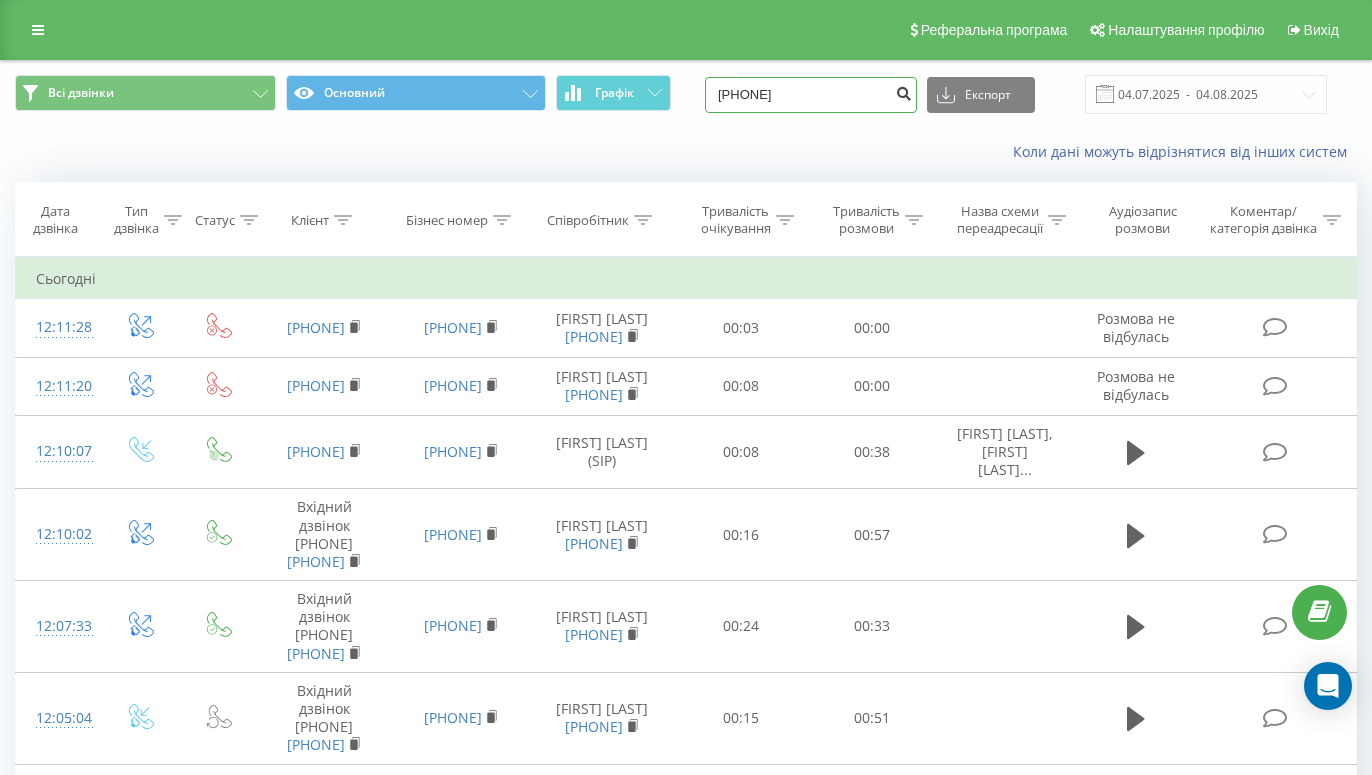 type on "0509818323" 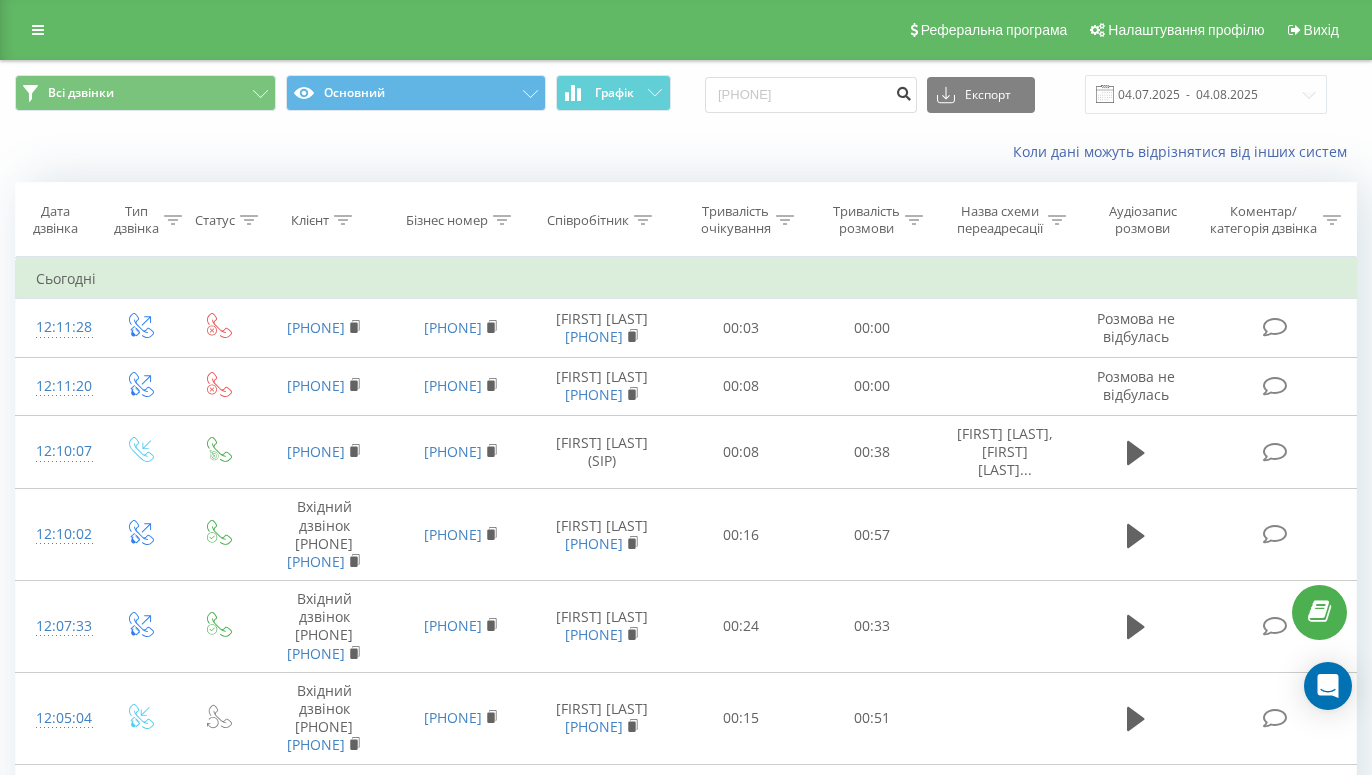 click at bounding box center (903, 91) 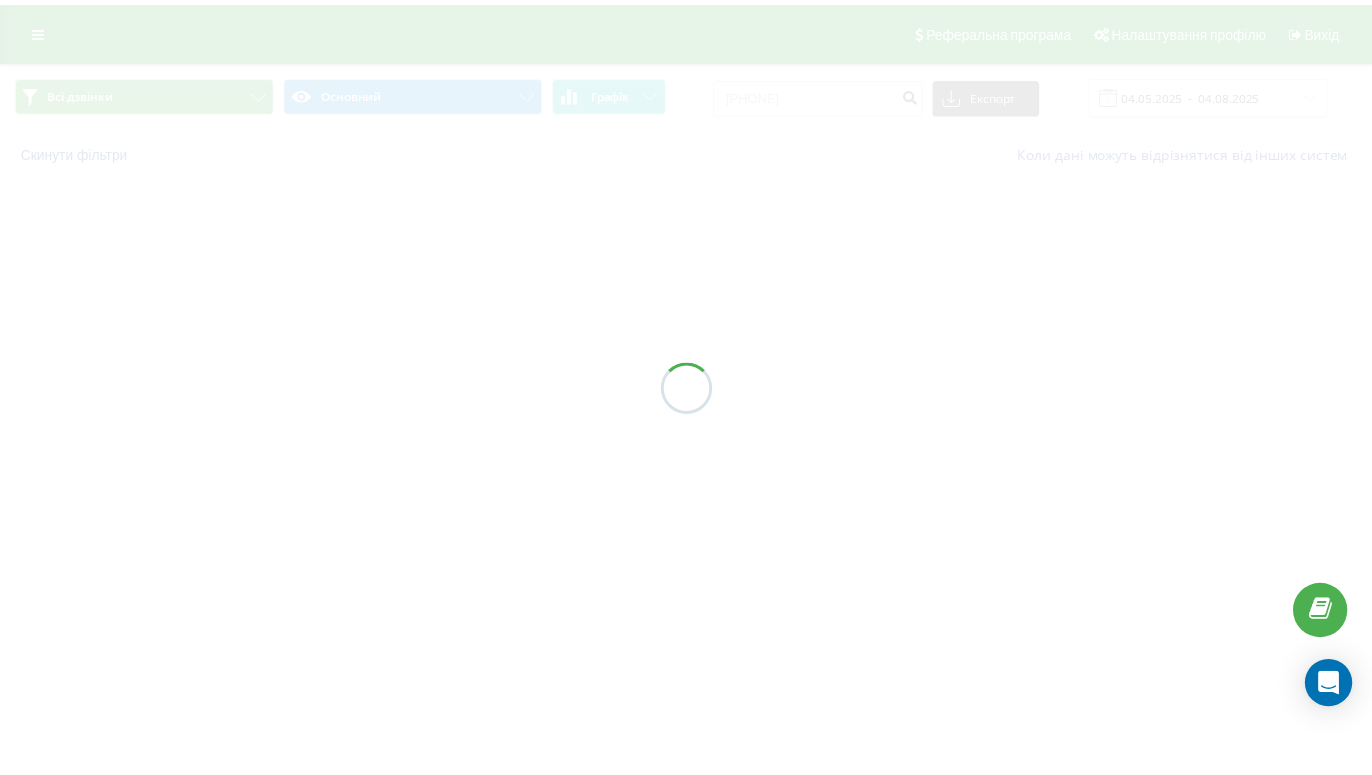 scroll, scrollTop: 0, scrollLeft: 0, axis: both 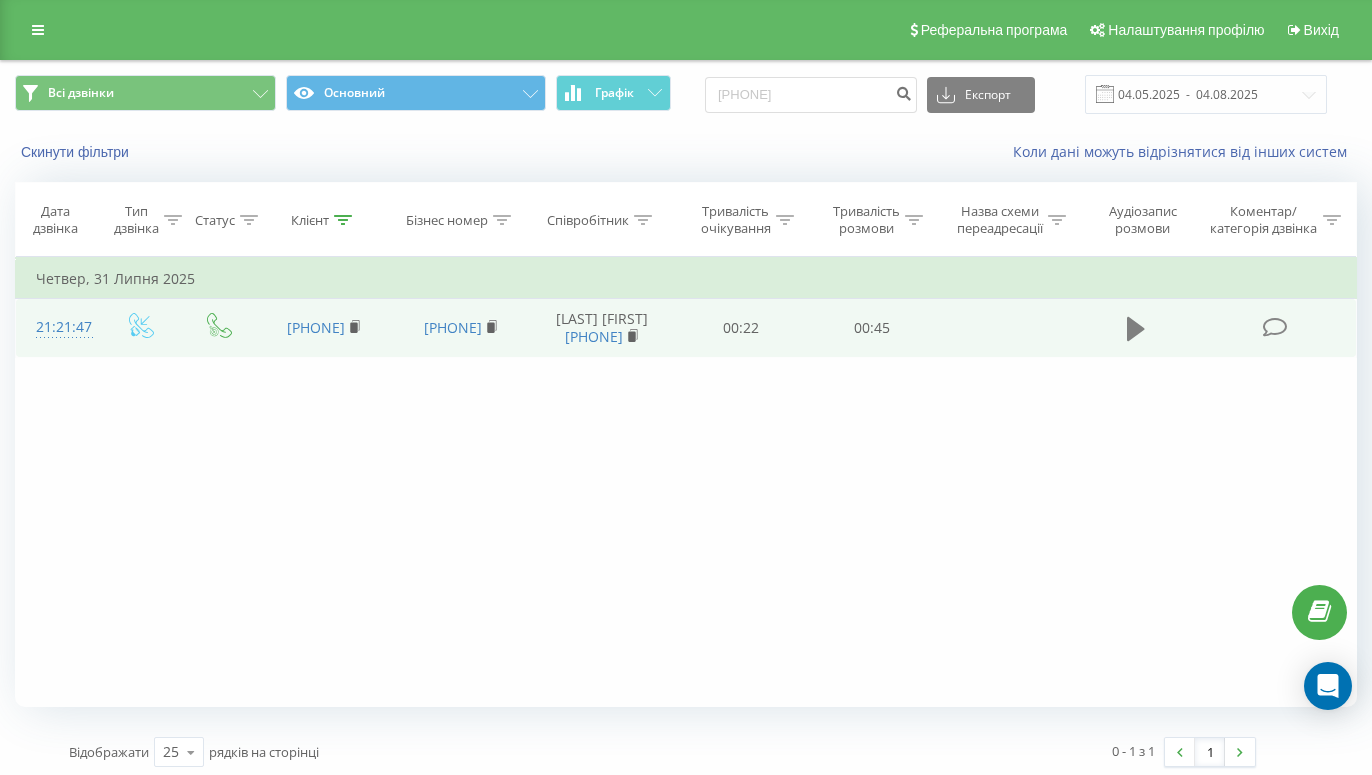 click 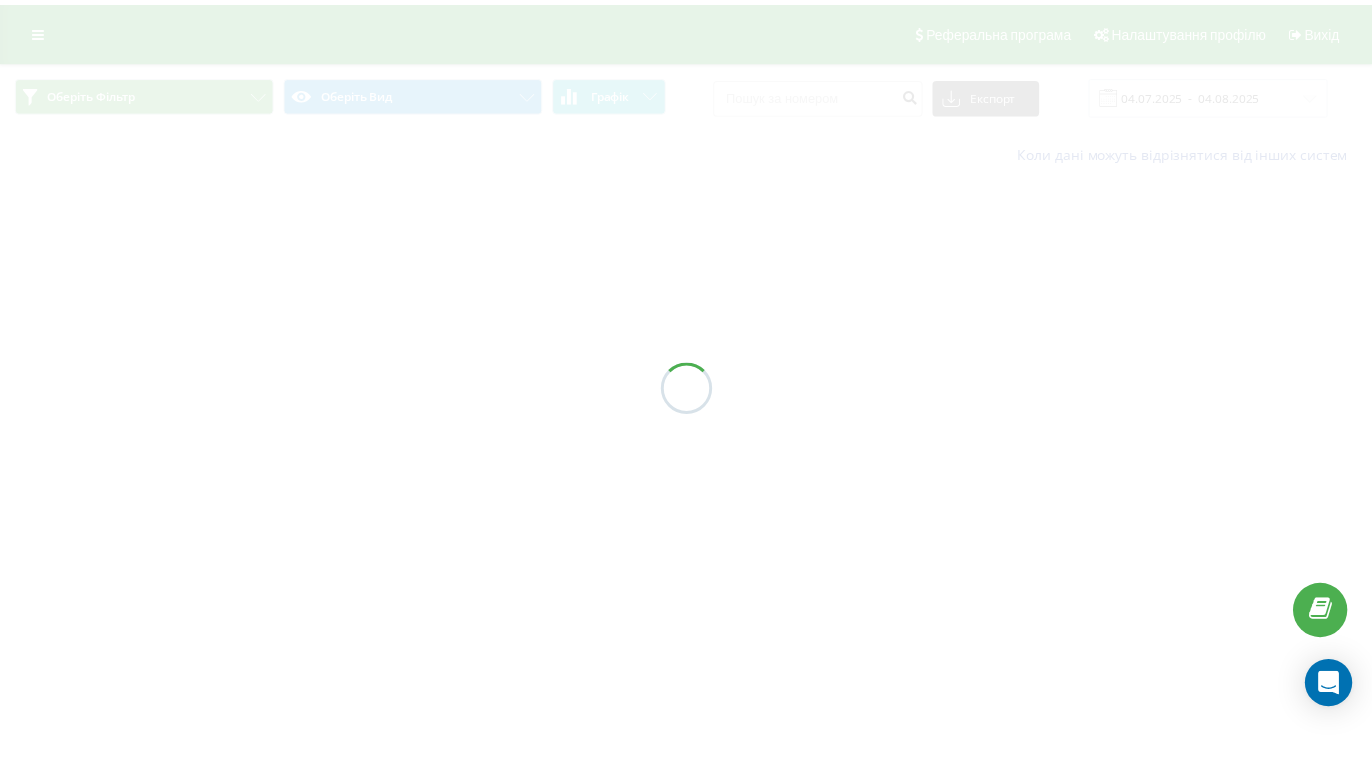 scroll, scrollTop: 0, scrollLeft: 0, axis: both 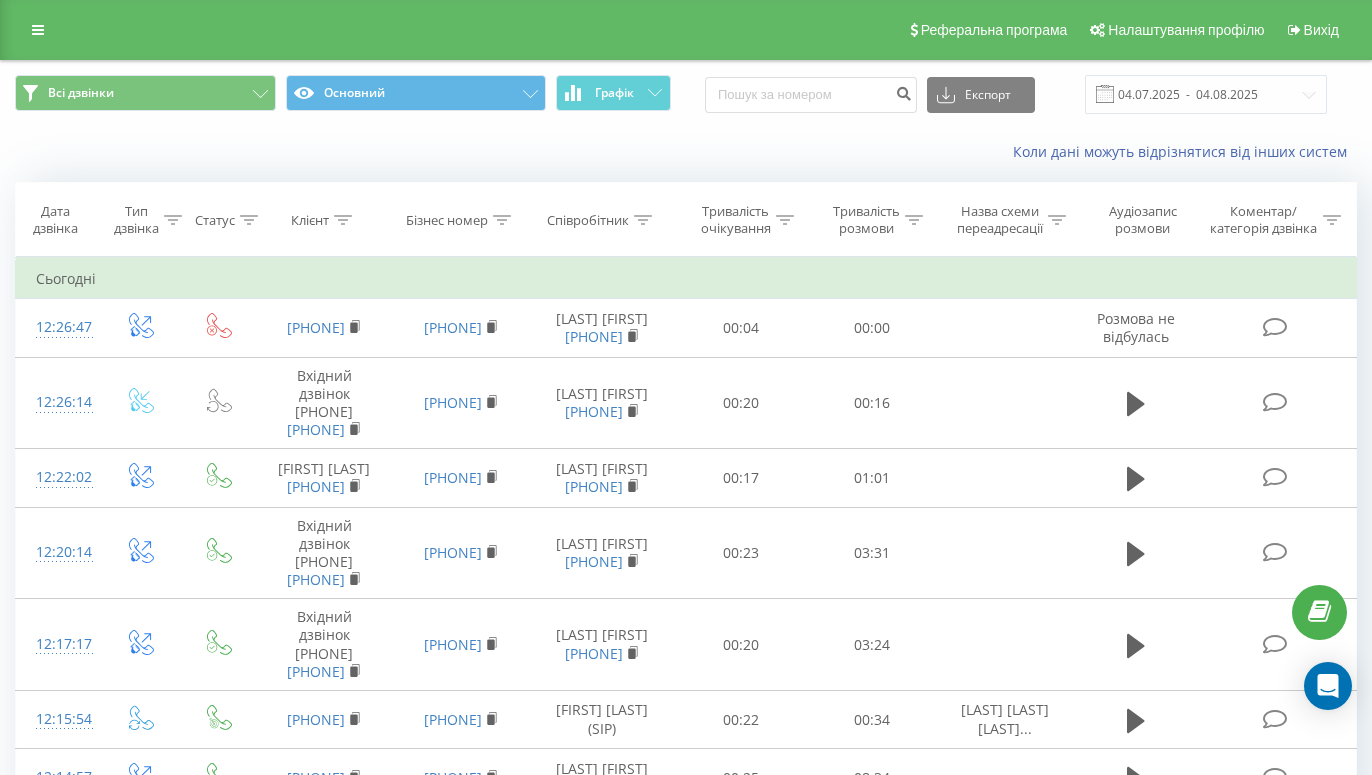 click 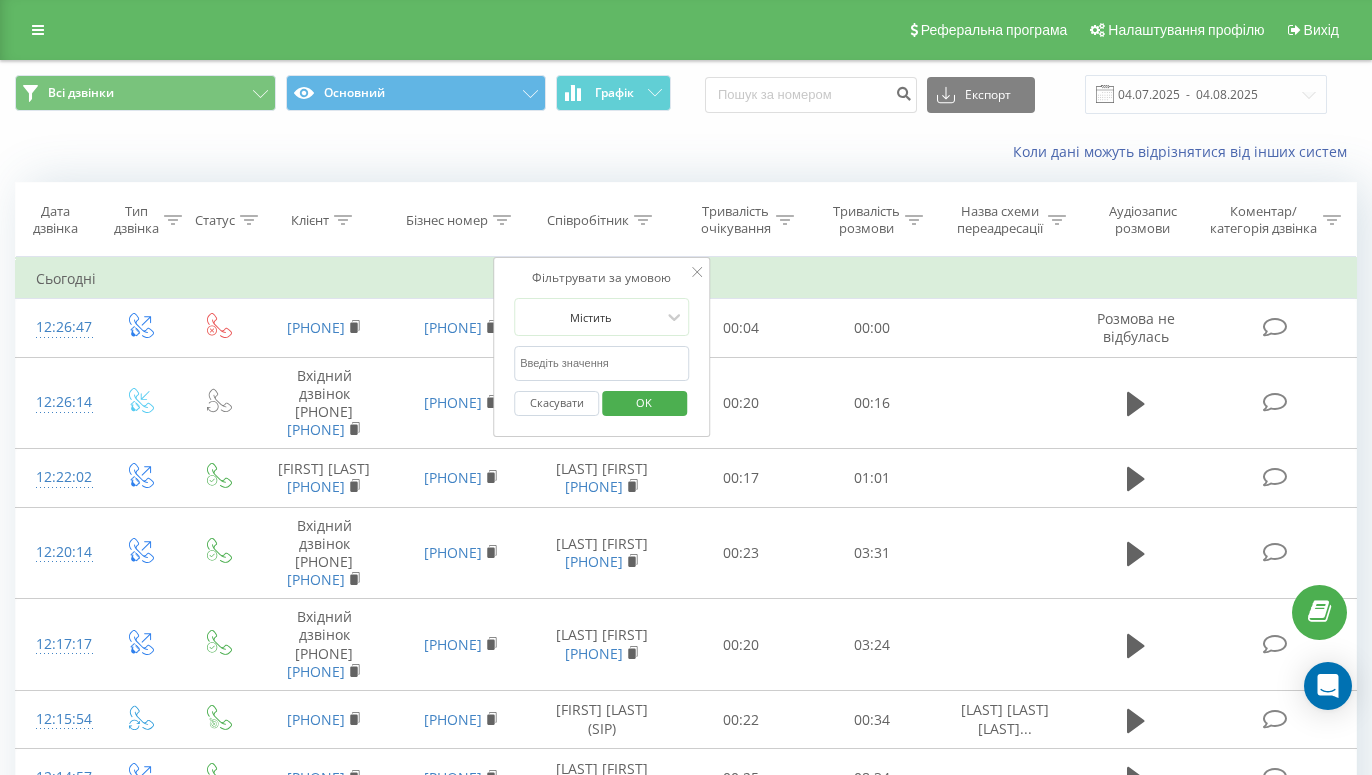click at bounding box center [602, 363] 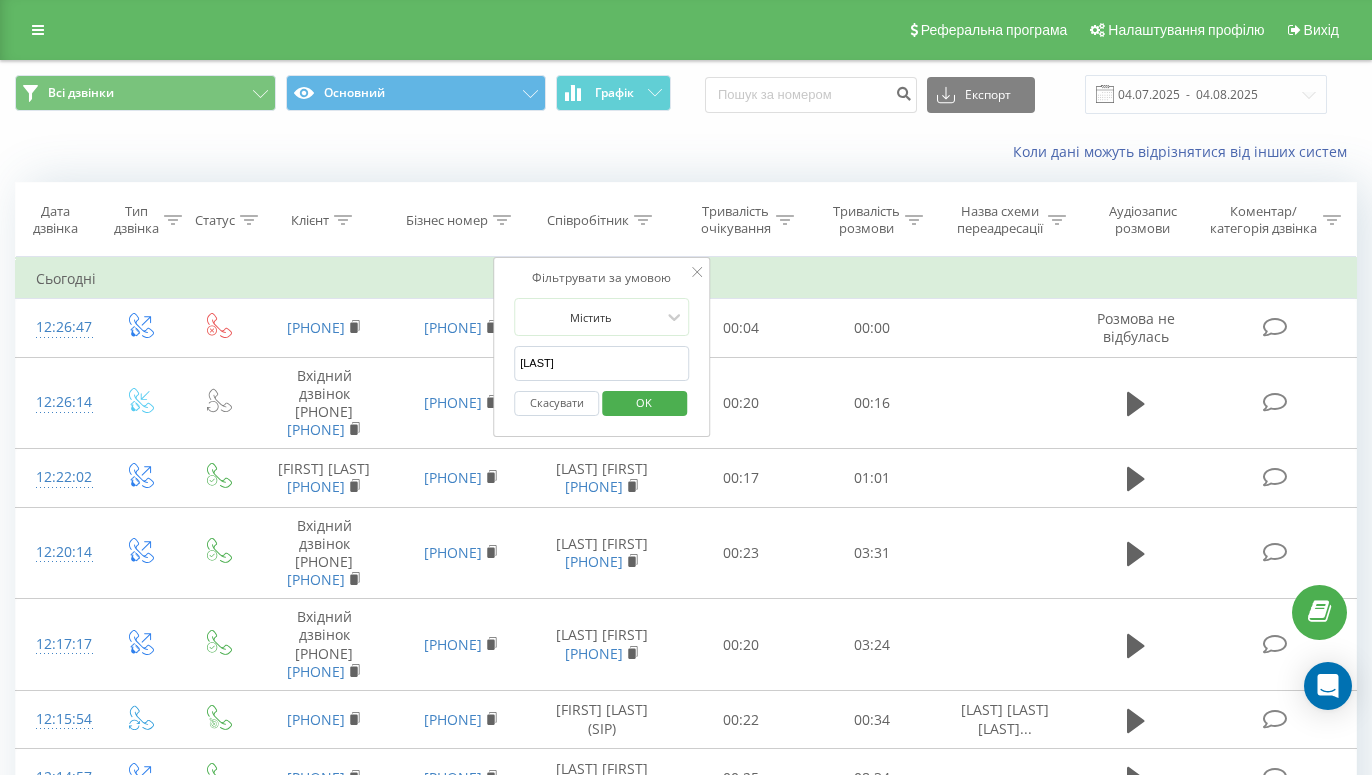 type on "Соболєв" 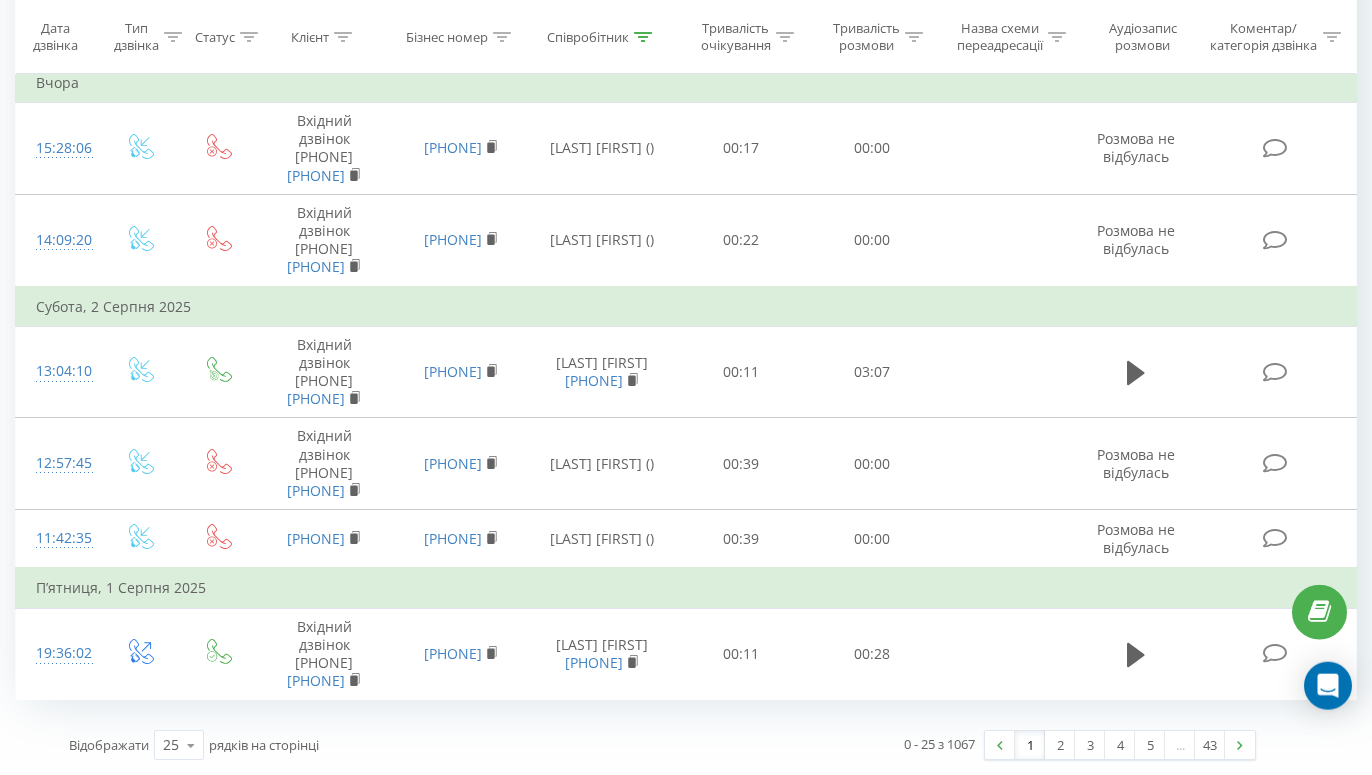 scroll, scrollTop: 1734, scrollLeft: 0, axis: vertical 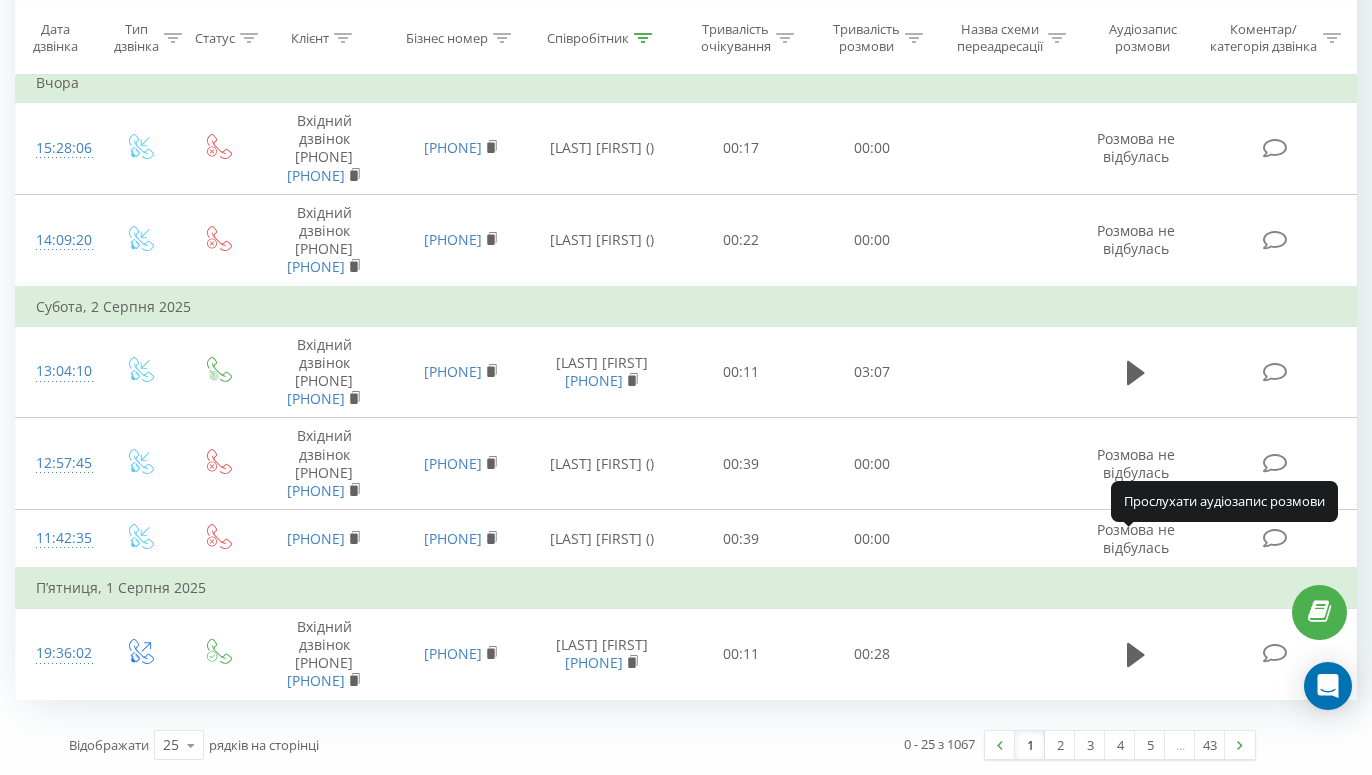click 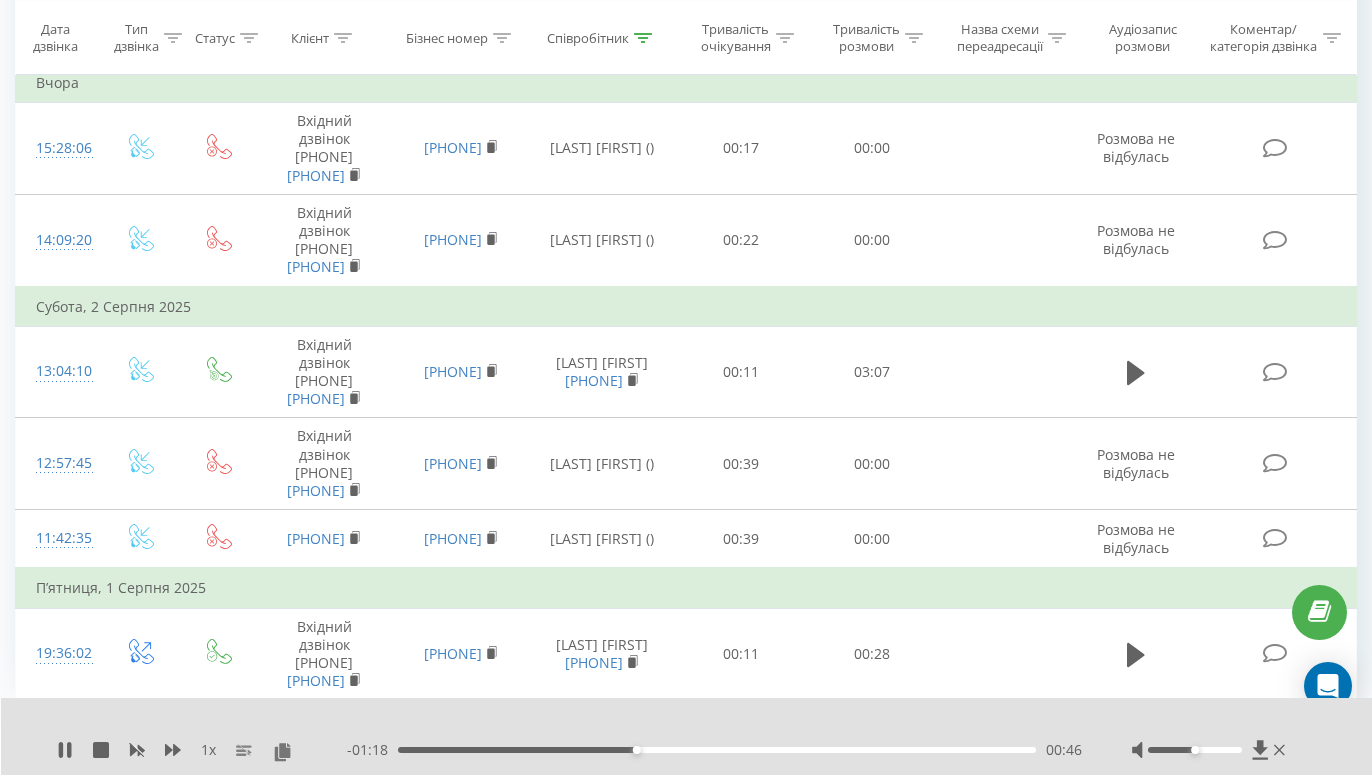 drag, startPoint x: 375, startPoint y: 461, endPoint x: 293, endPoint y: 464, distance: 82.05486 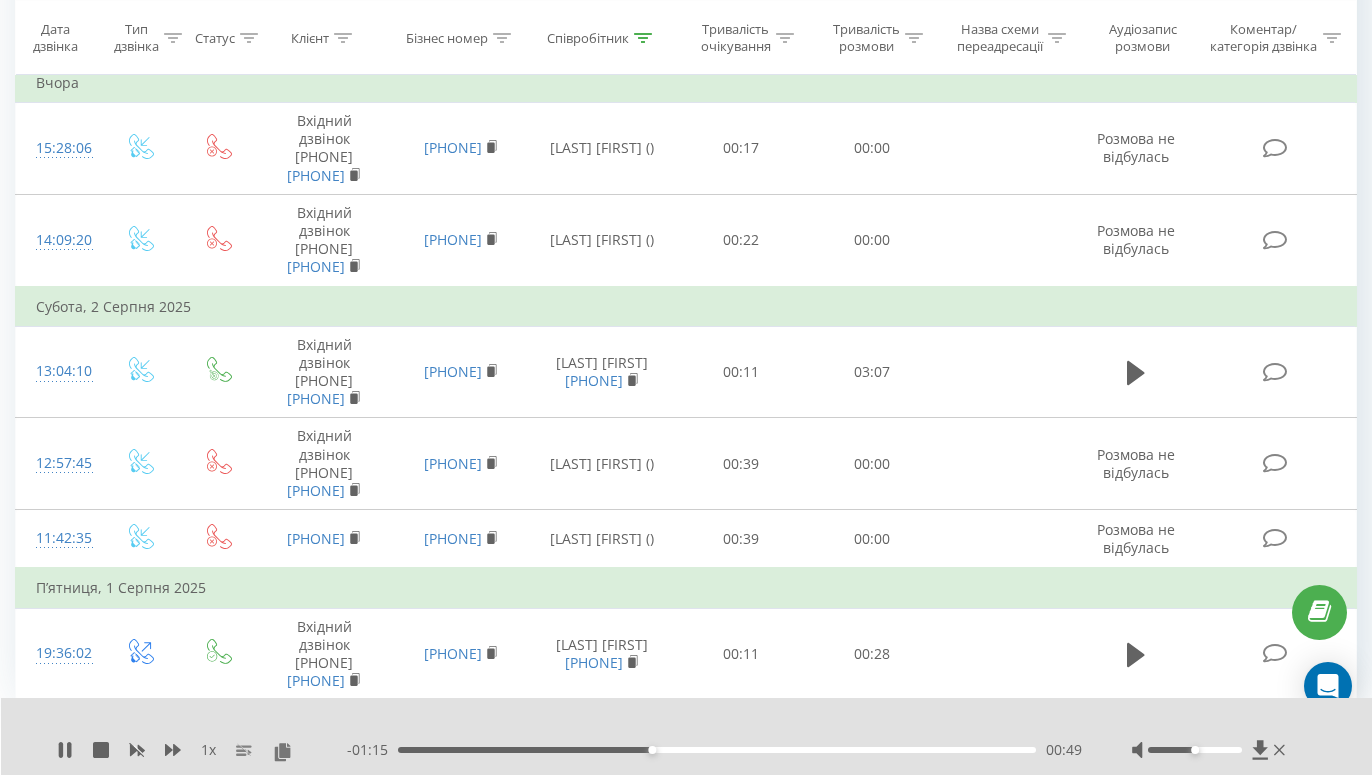 copy on "0663604061" 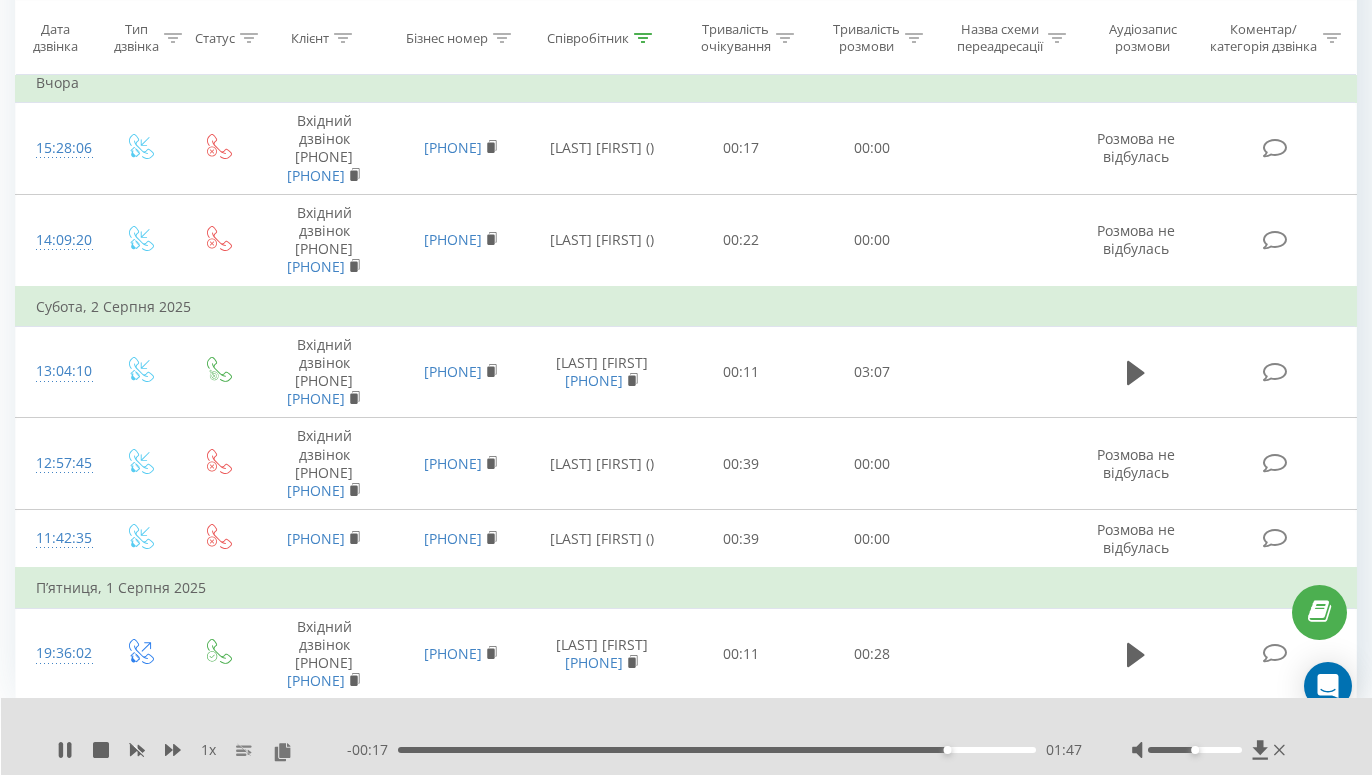 click 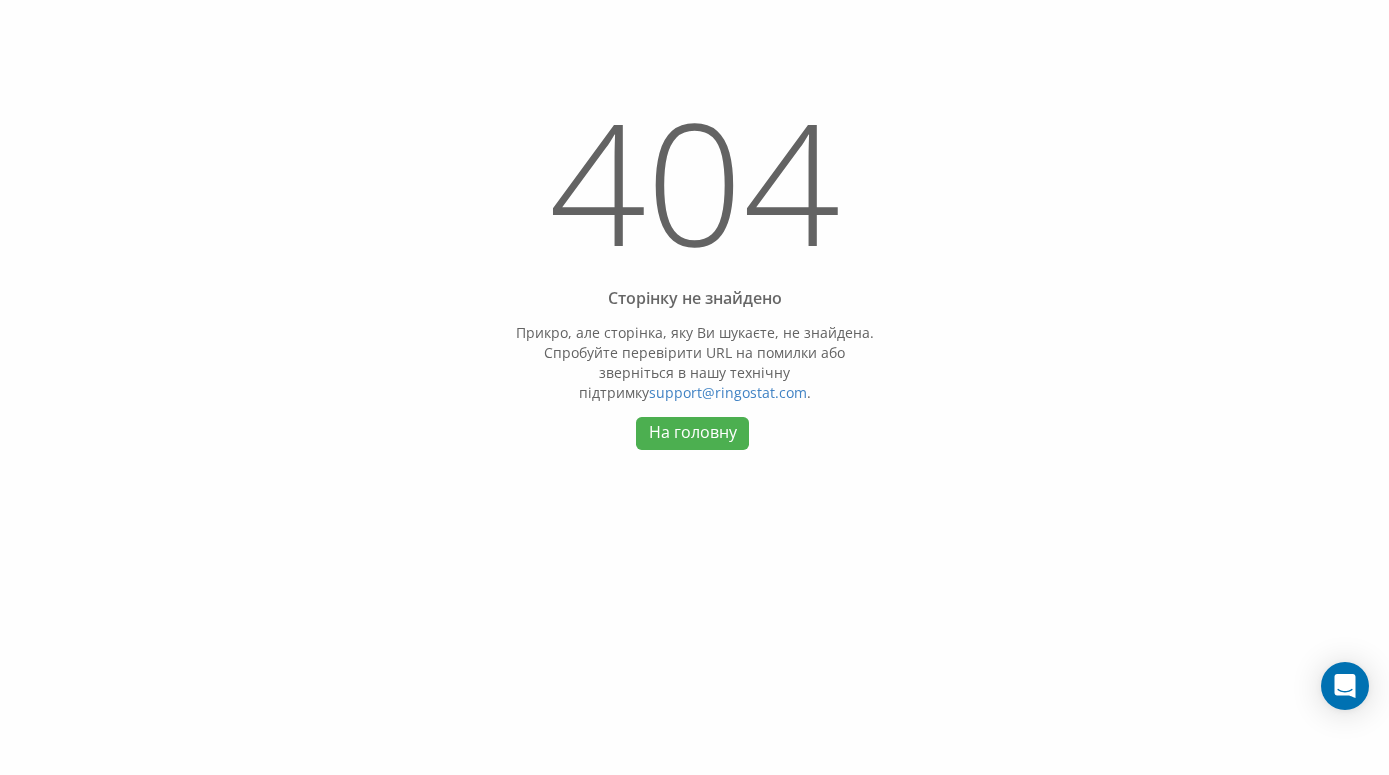 scroll, scrollTop: 0, scrollLeft: 0, axis: both 